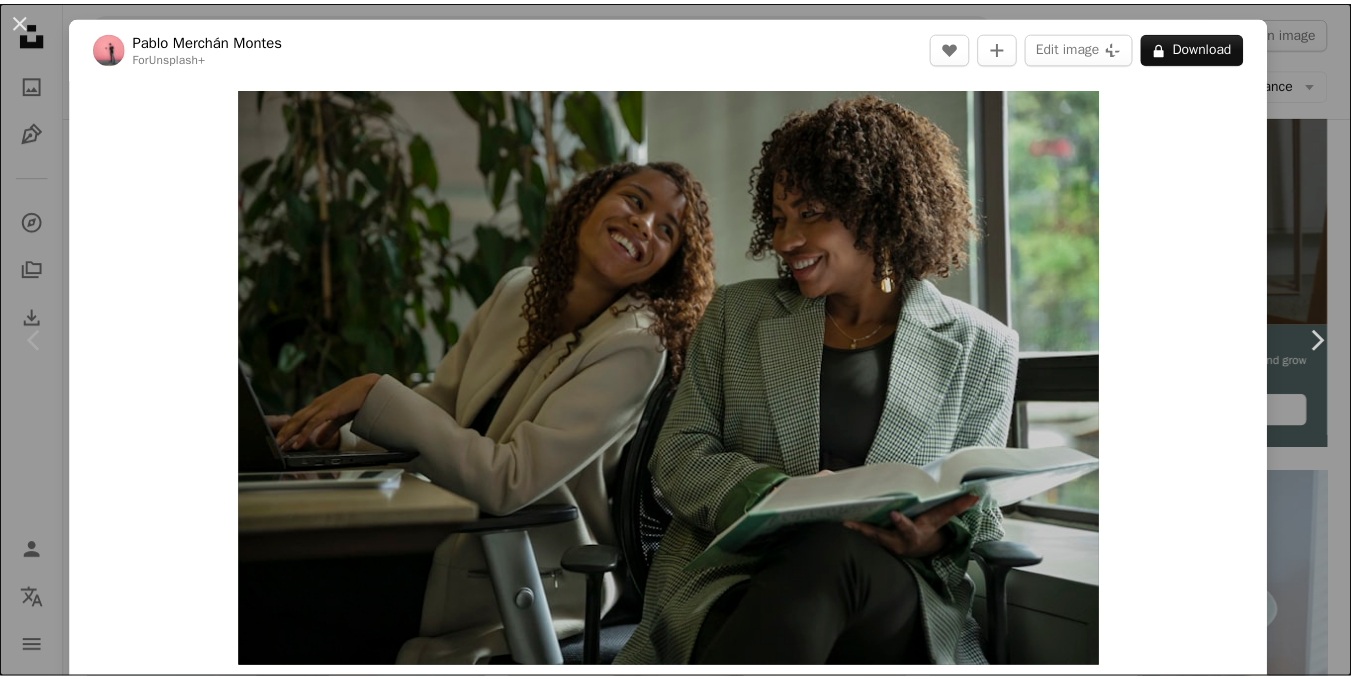 scroll, scrollTop: 352, scrollLeft: 0, axis: vertical 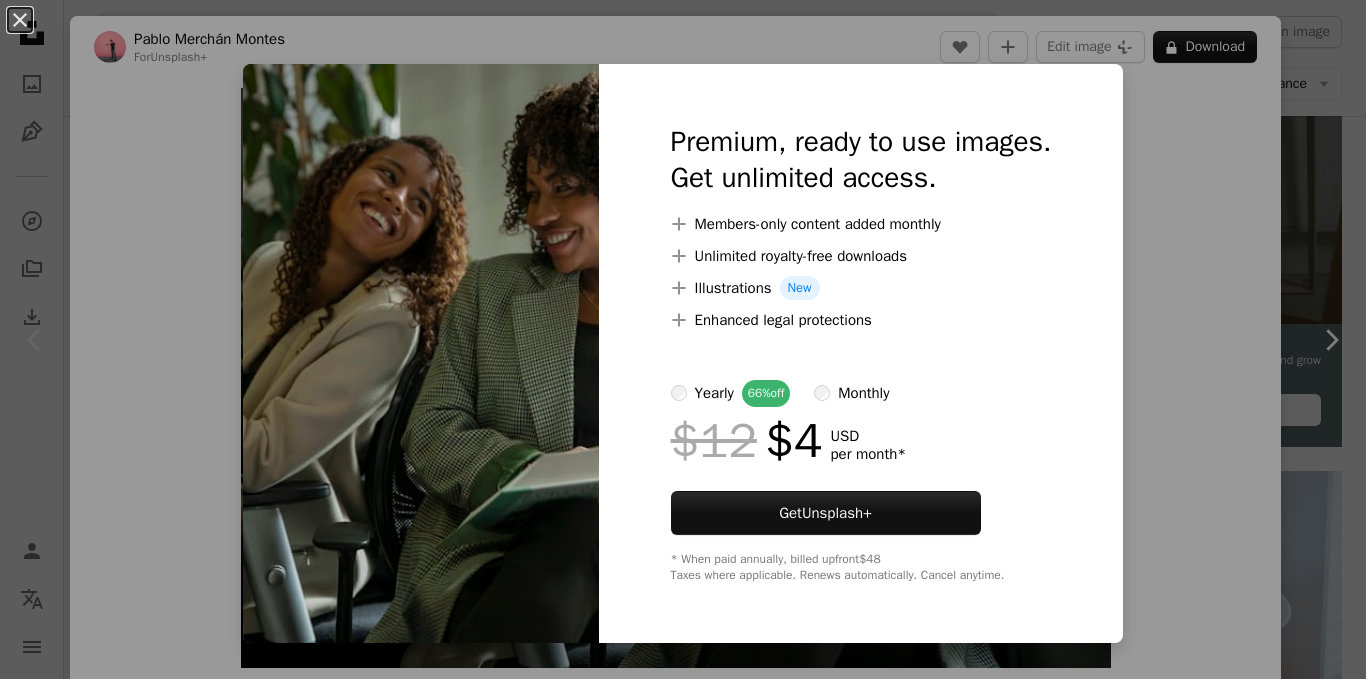 click at bounding box center (421, 353) 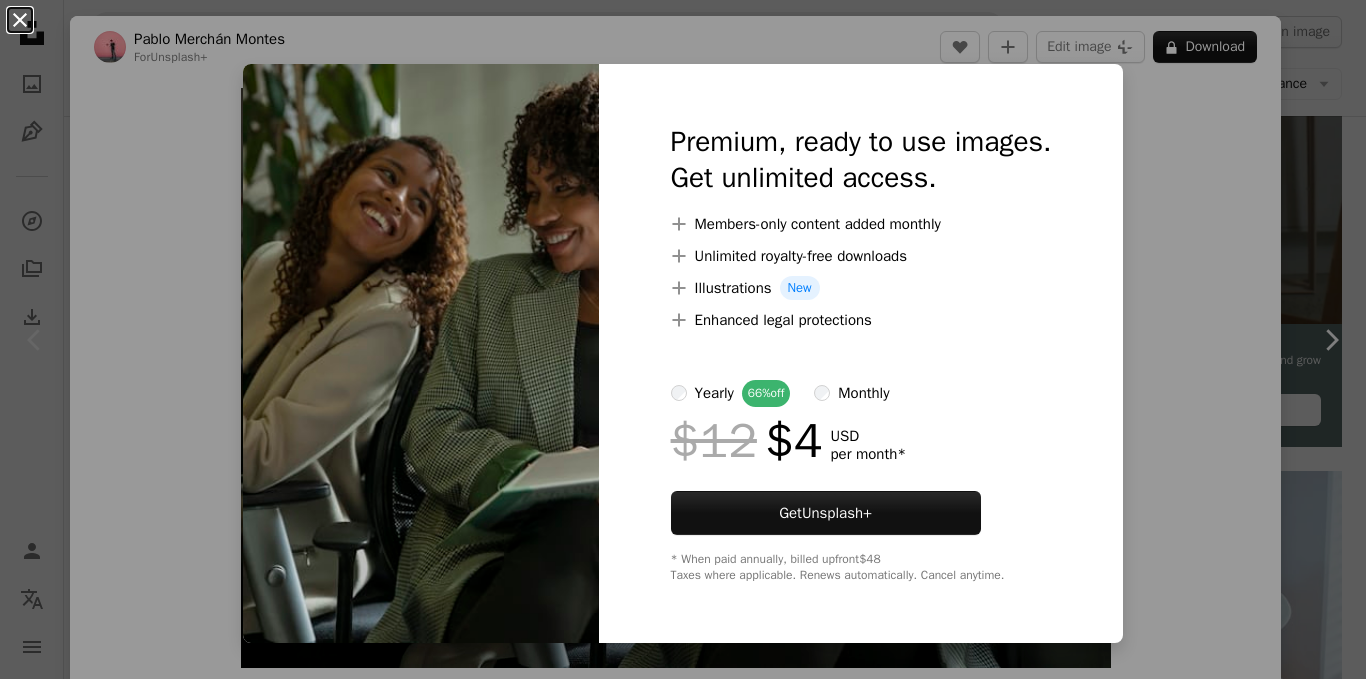 click on "An X shape" at bounding box center [20, 20] 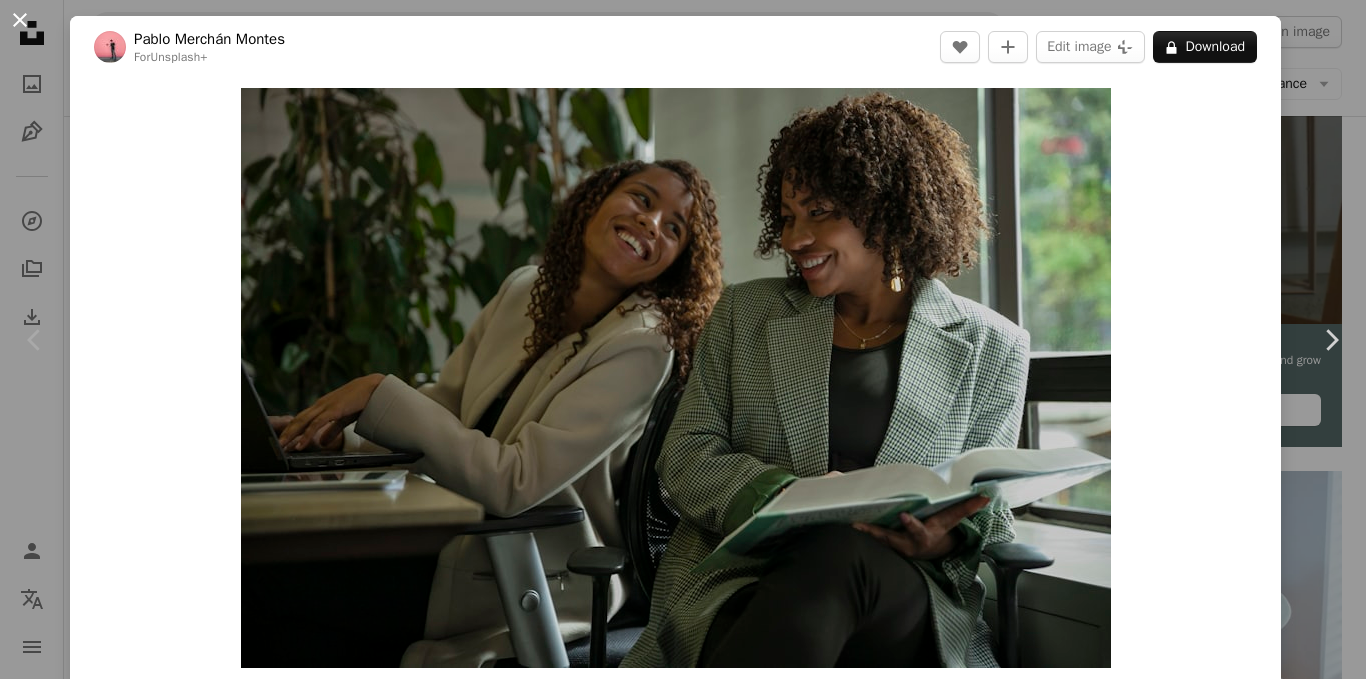 click on "An X shape" at bounding box center (20, 20) 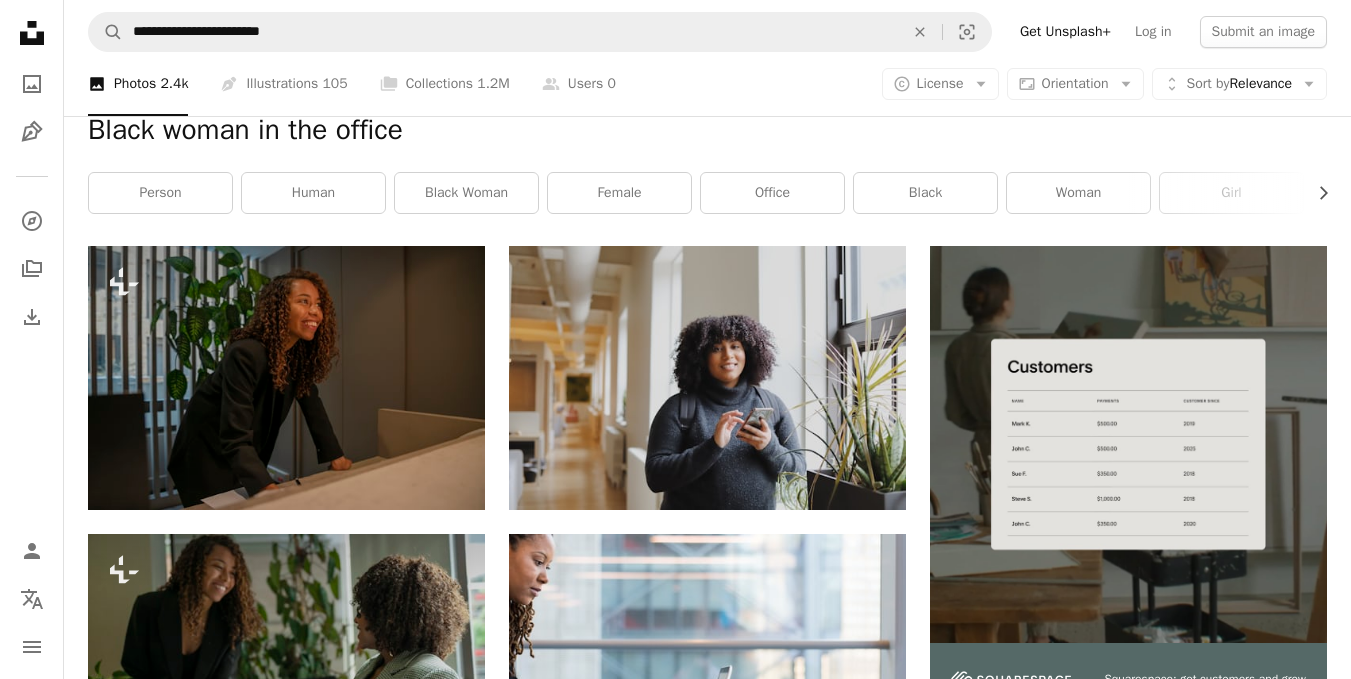 scroll, scrollTop: 0, scrollLeft: 0, axis: both 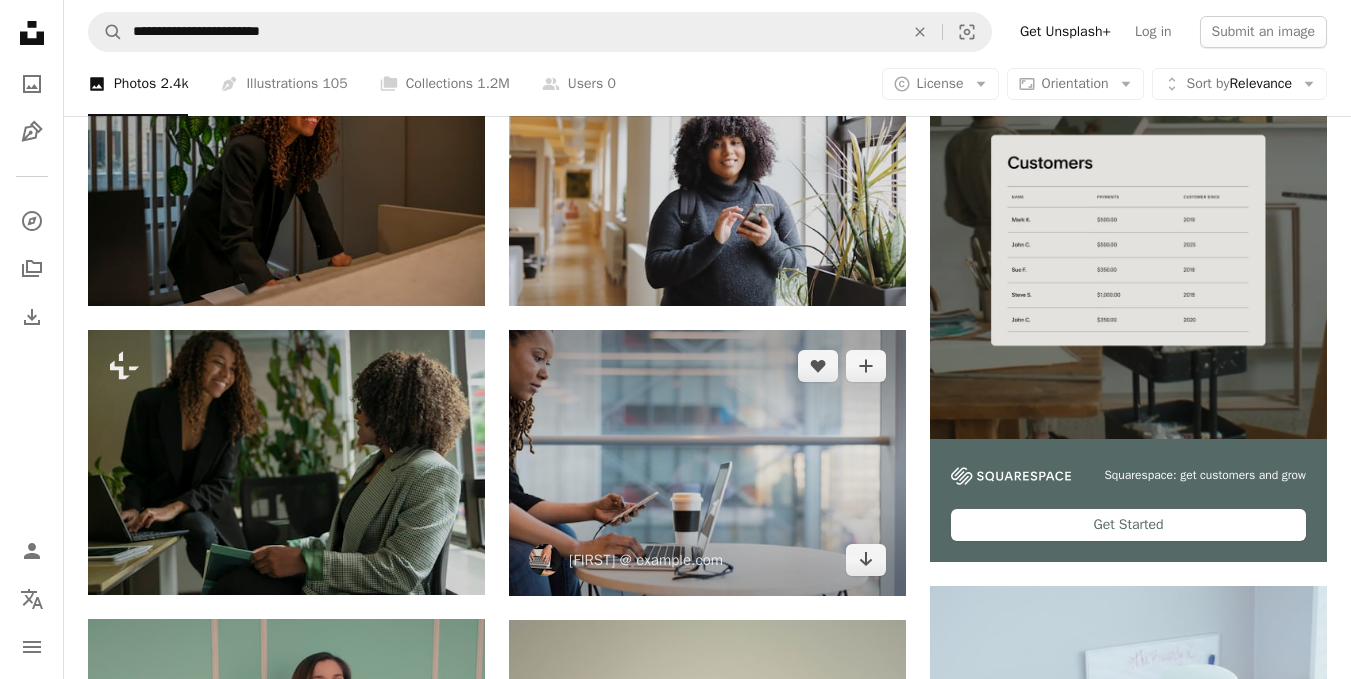 click at bounding box center [707, 462] 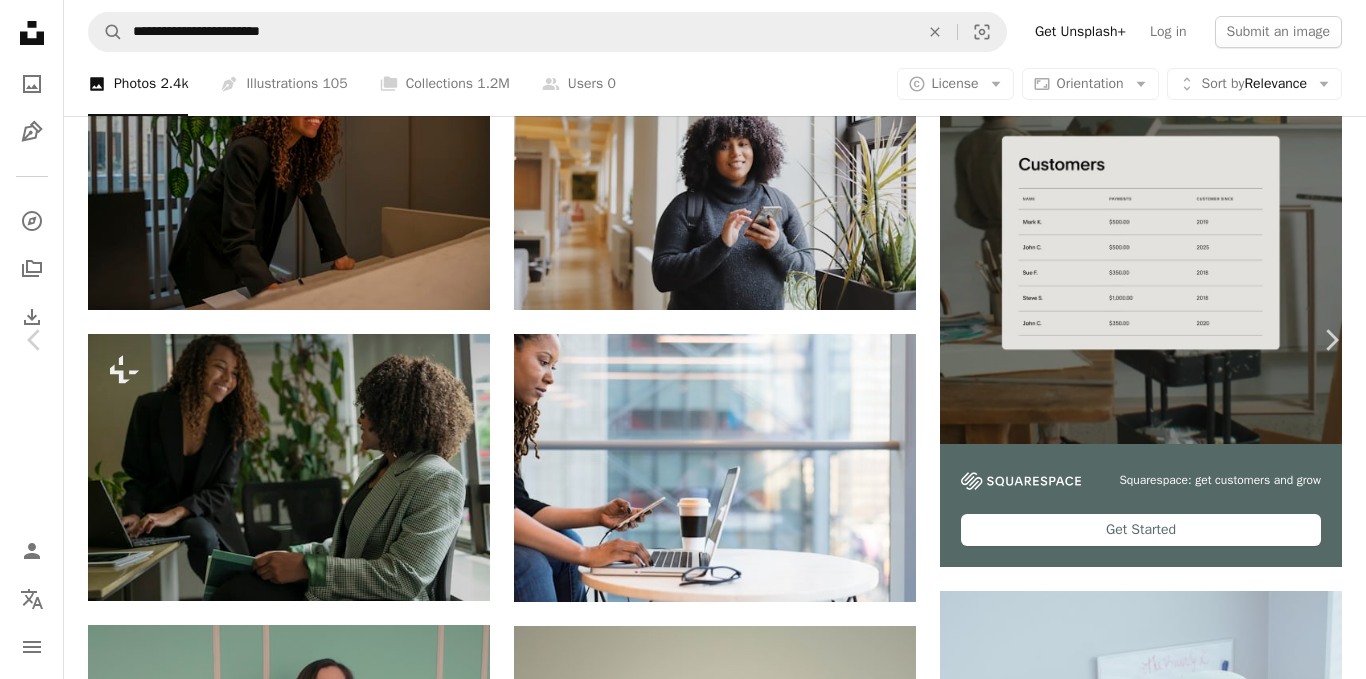 scroll, scrollTop: 918, scrollLeft: 0, axis: vertical 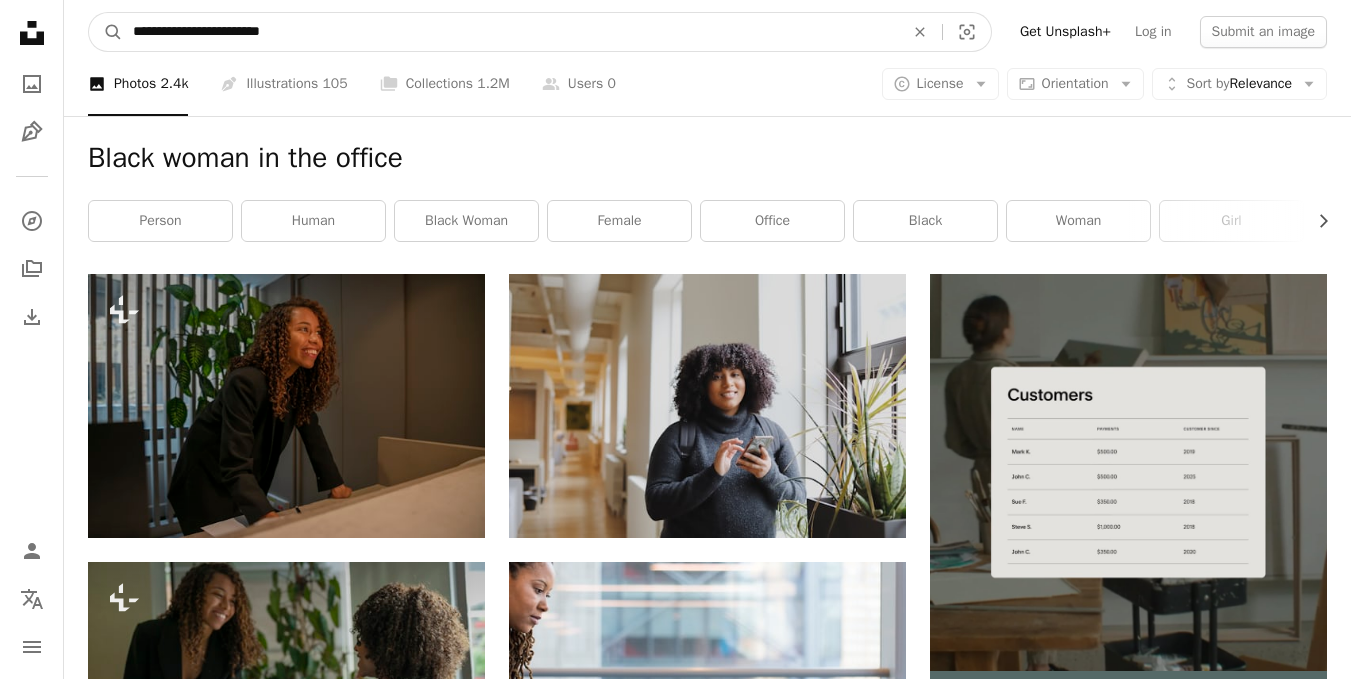 click on "**********" at bounding box center [510, 32] 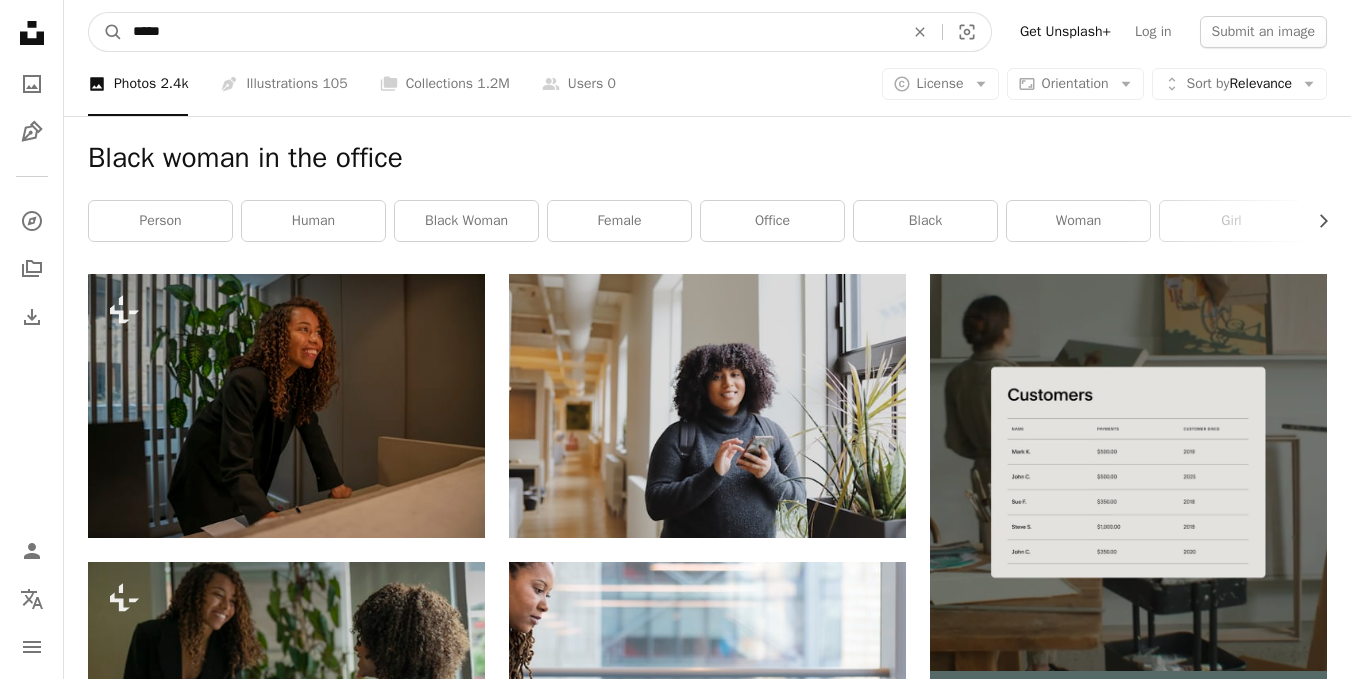 type on "*****" 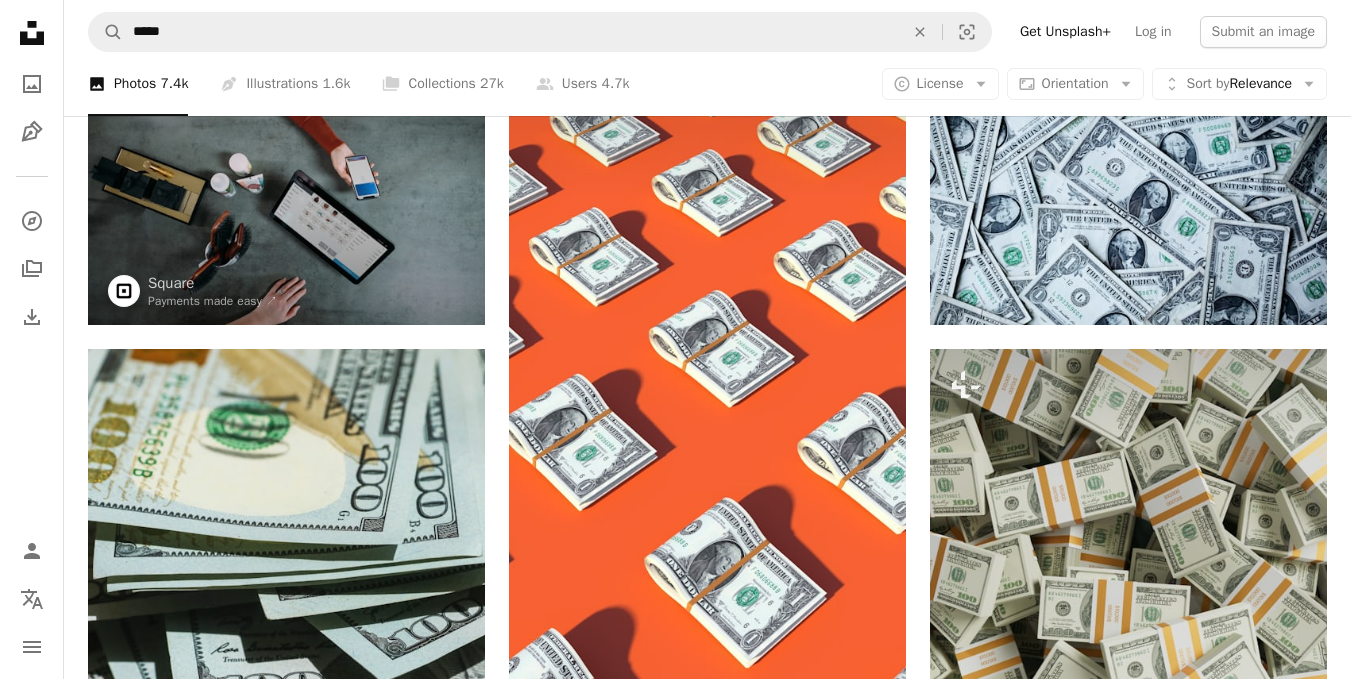 scroll, scrollTop: 627, scrollLeft: 0, axis: vertical 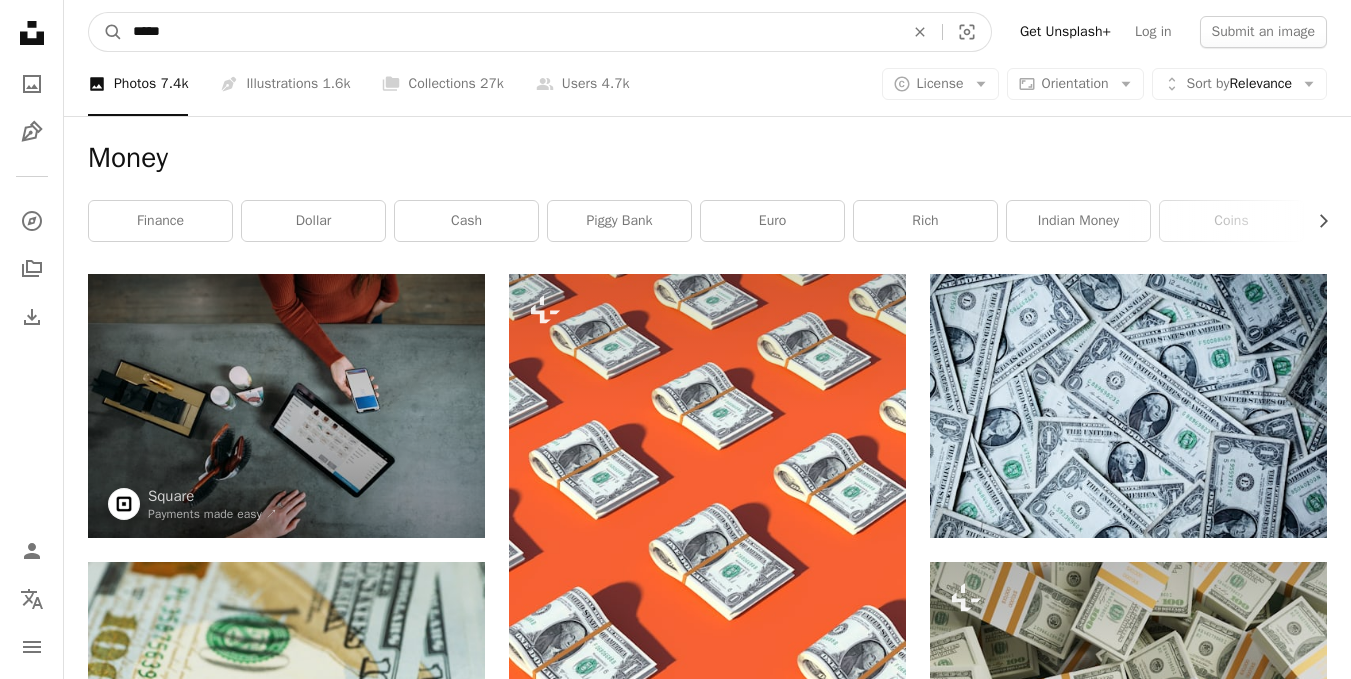 click on "*****" at bounding box center (510, 32) 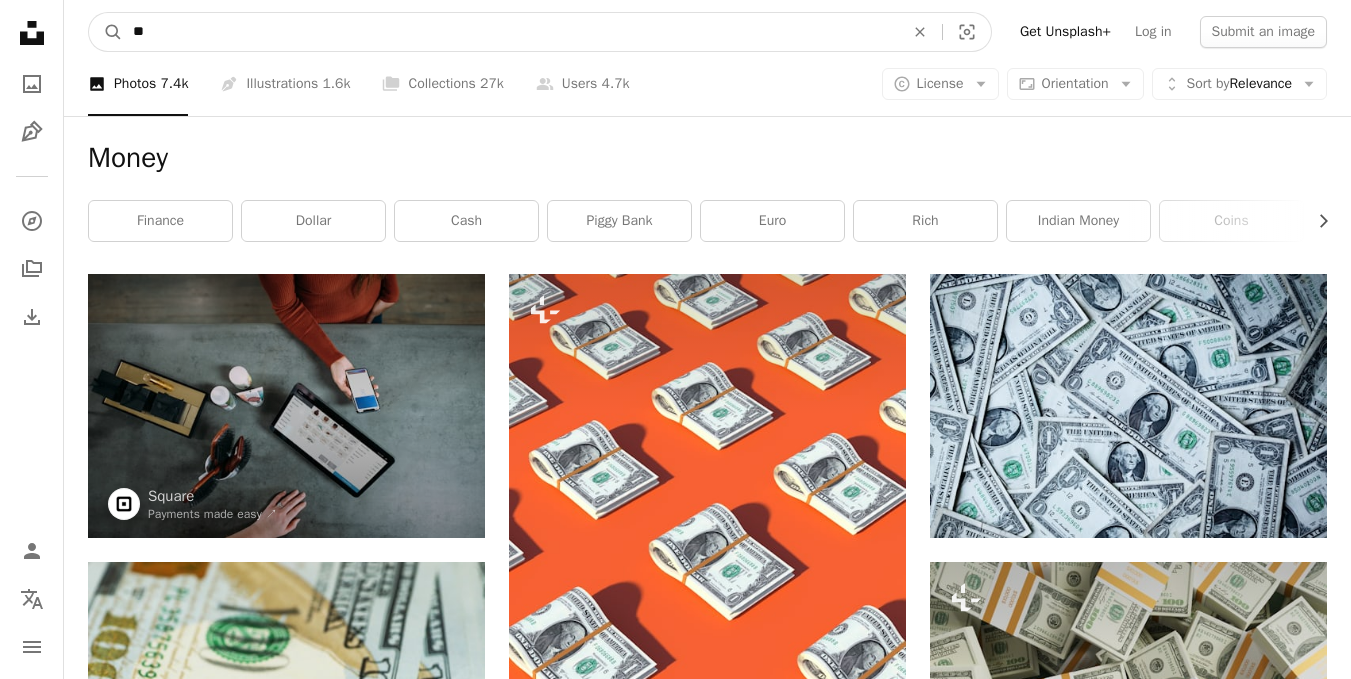 type on "*" 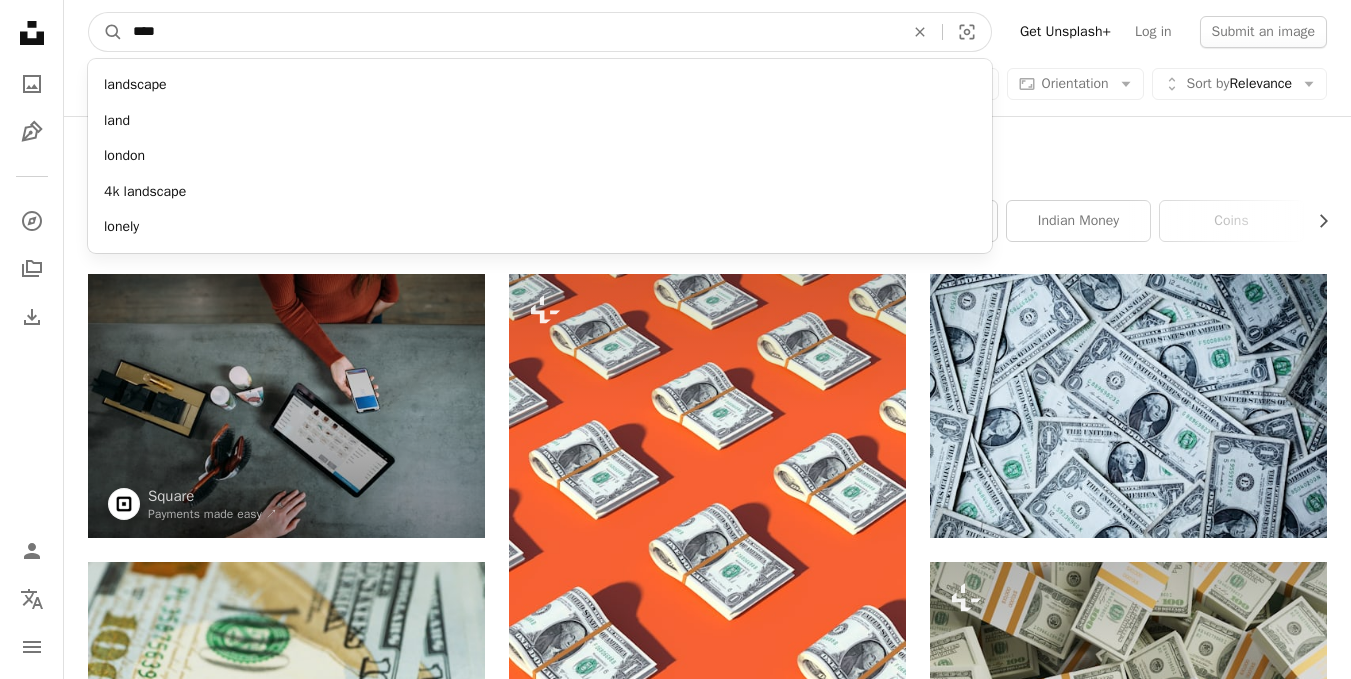type on "****" 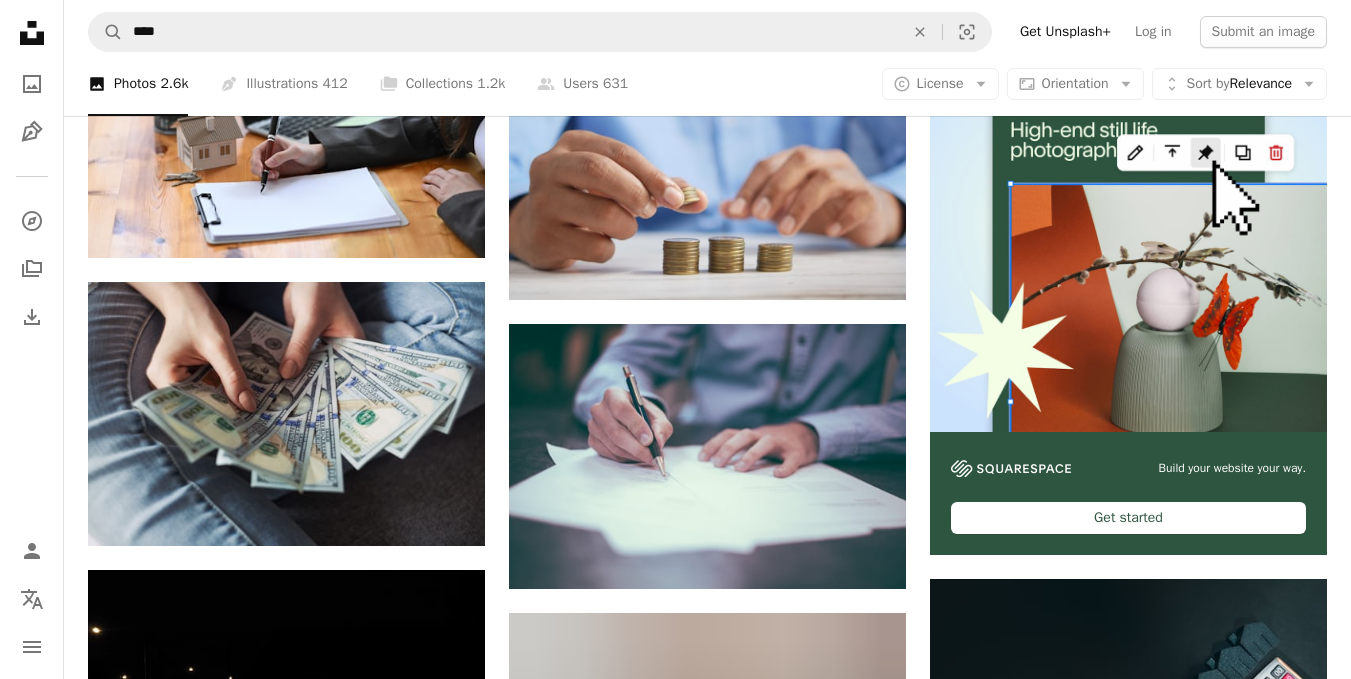 scroll, scrollTop: 0, scrollLeft: 0, axis: both 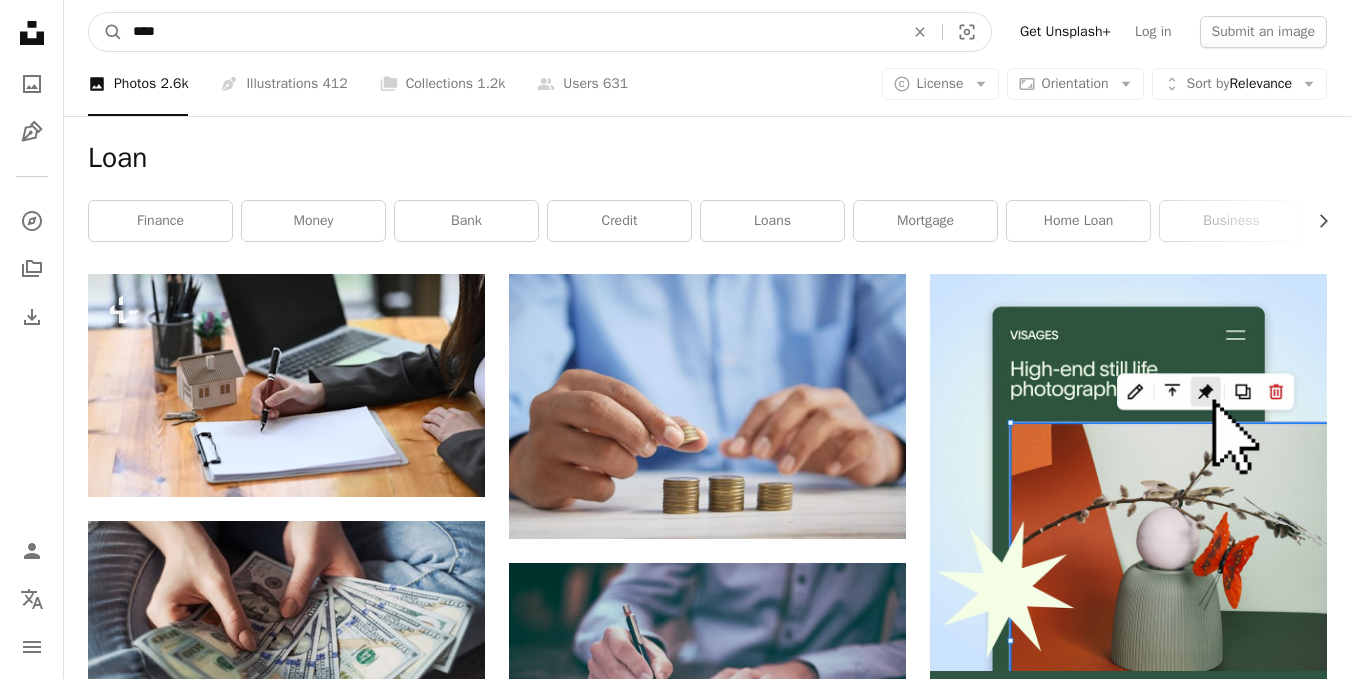 click on "****" at bounding box center (510, 32) 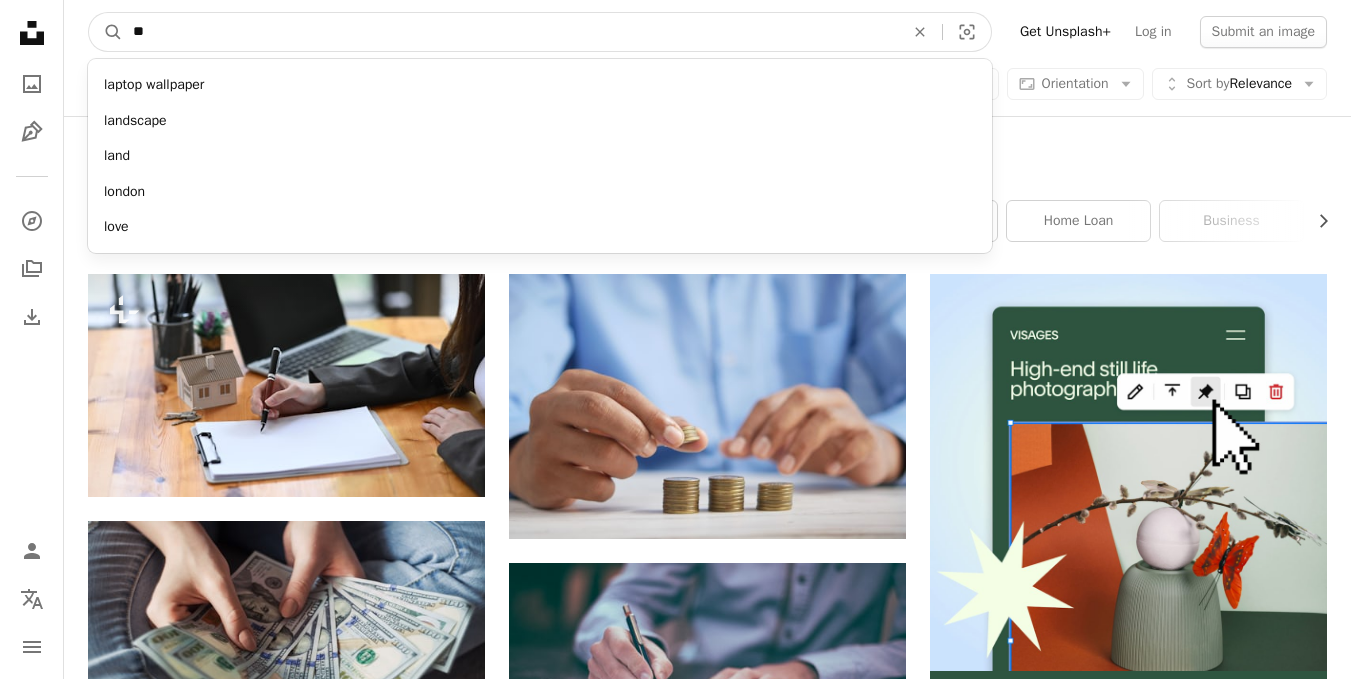 type on "*" 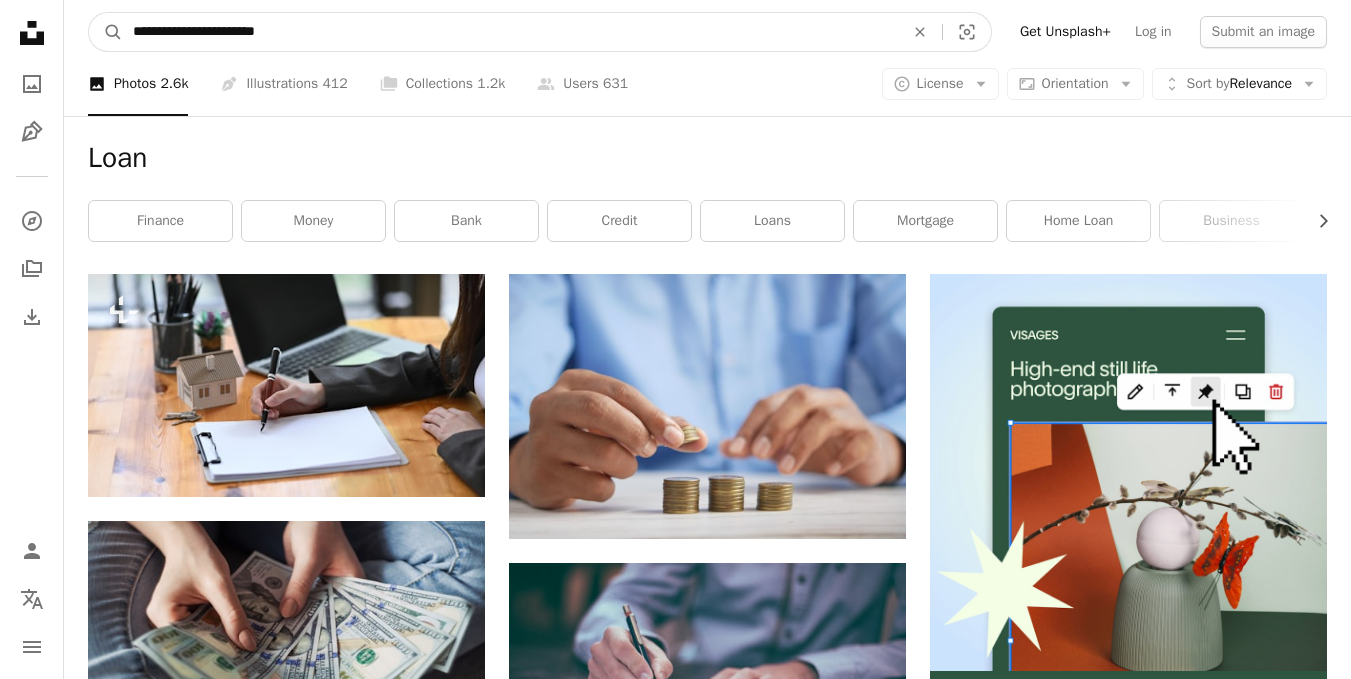 type on "**********" 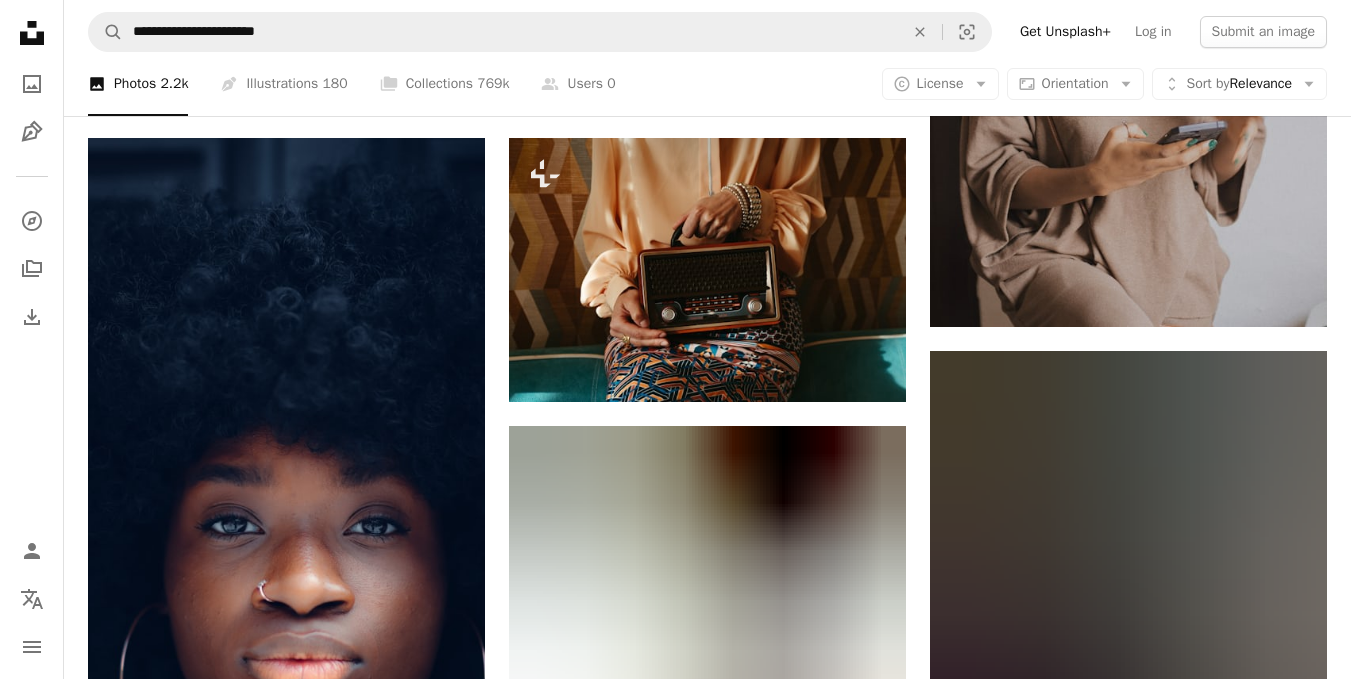 scroll, scrollTop: 1548, scrollLeft: 0, axis: vertical 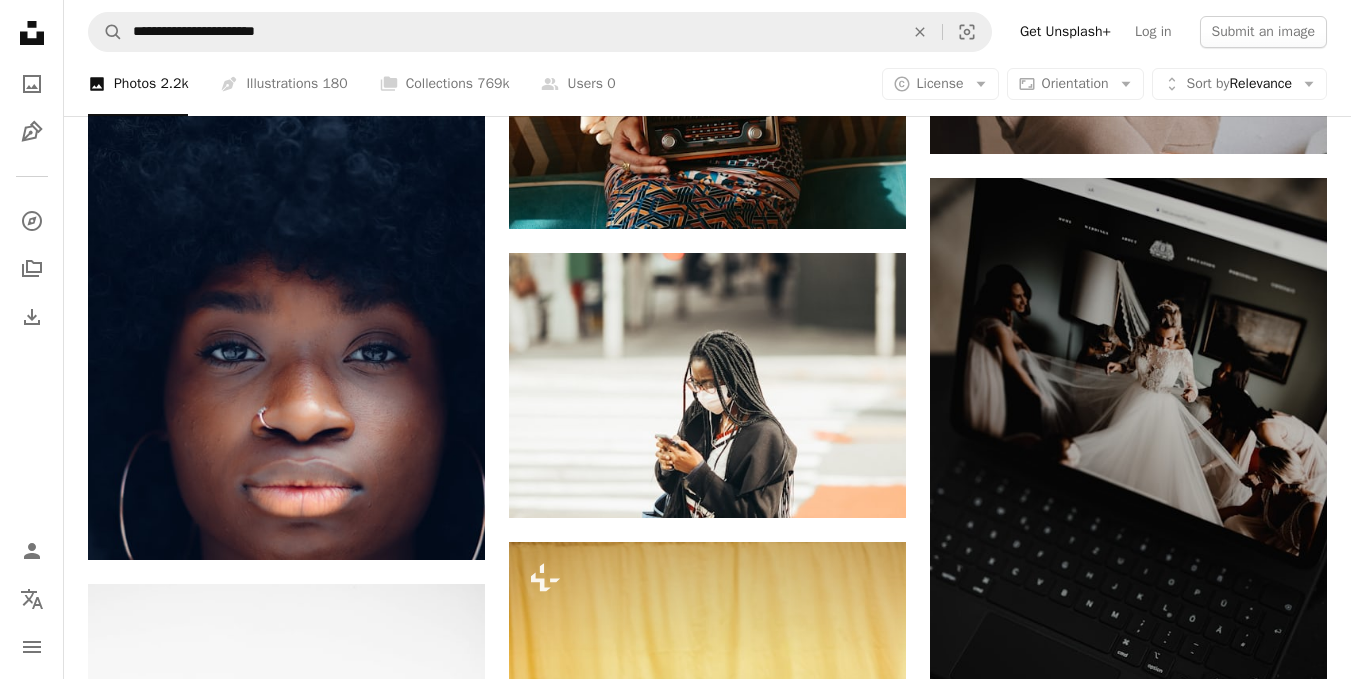 drag, startPoint x: 1344, startPoint y: 259, endPoint x: 1363, endPoint y: 265, distance: 19.924858 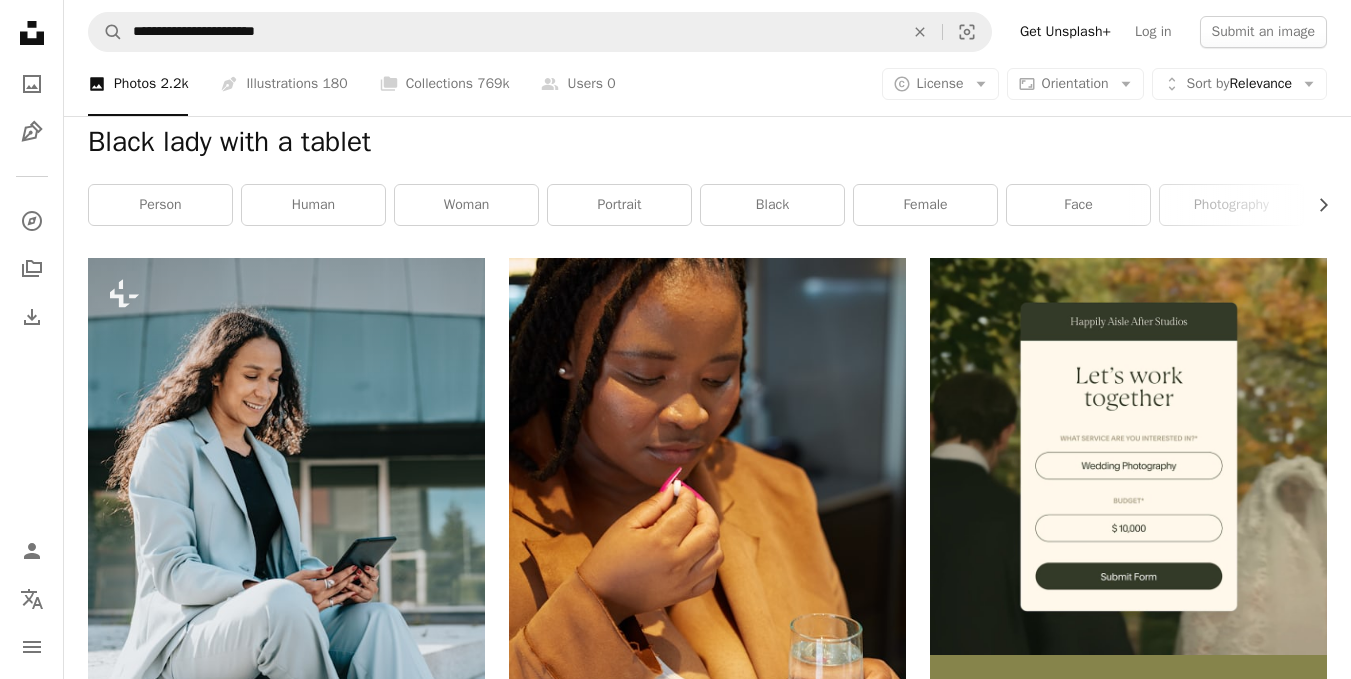 scroll, scrollTop: 0, scrollLeft: 0, axis: both 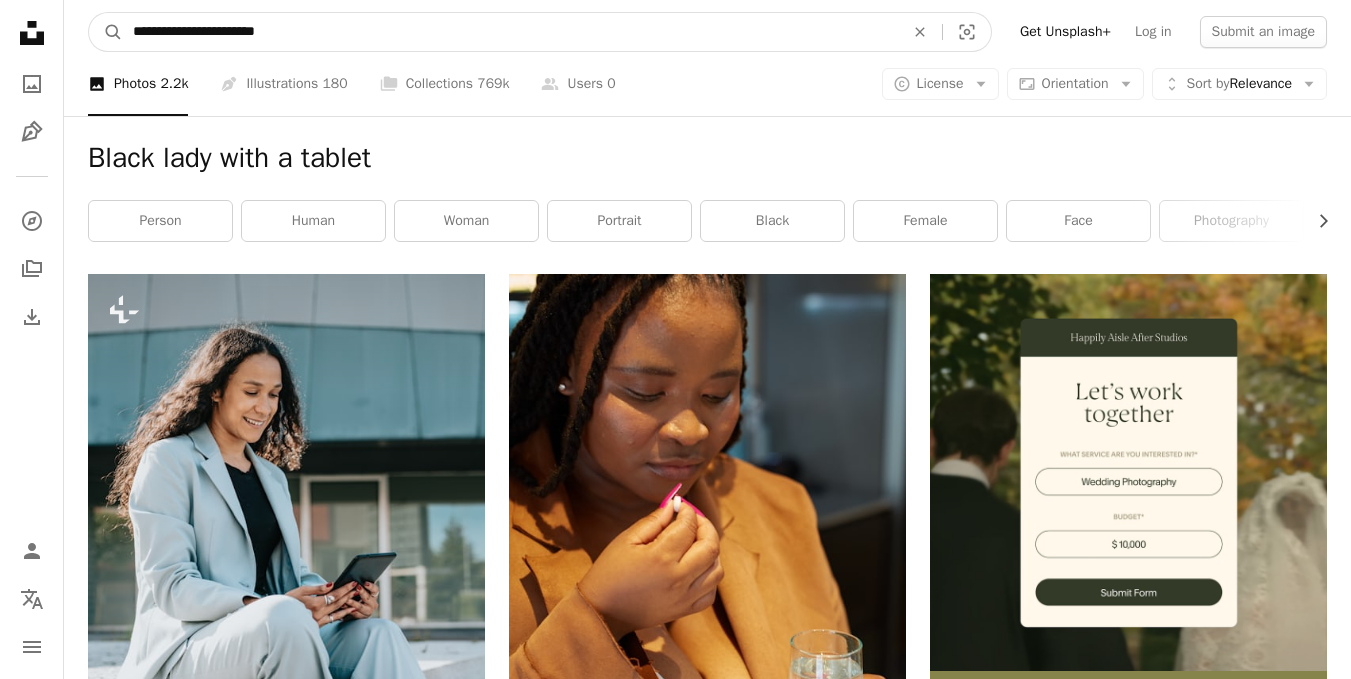 click on "**********" at bounding box center (510, 32) 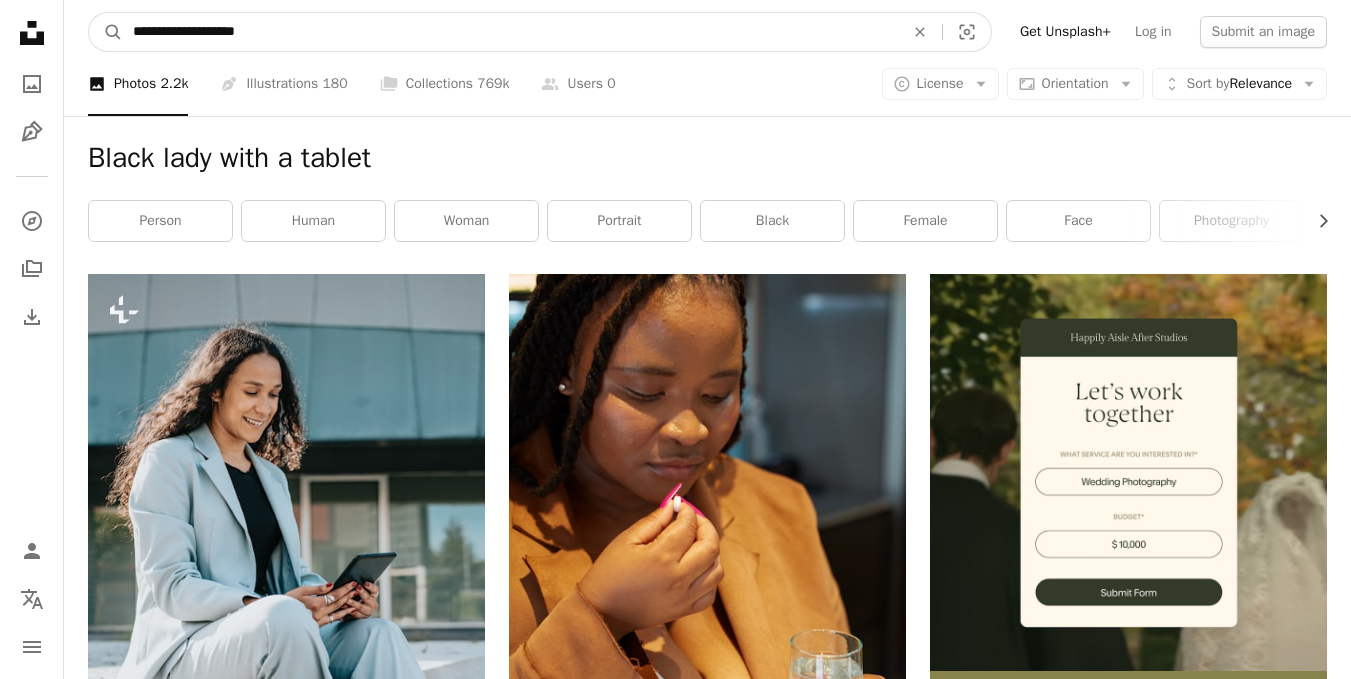 type on "**********" 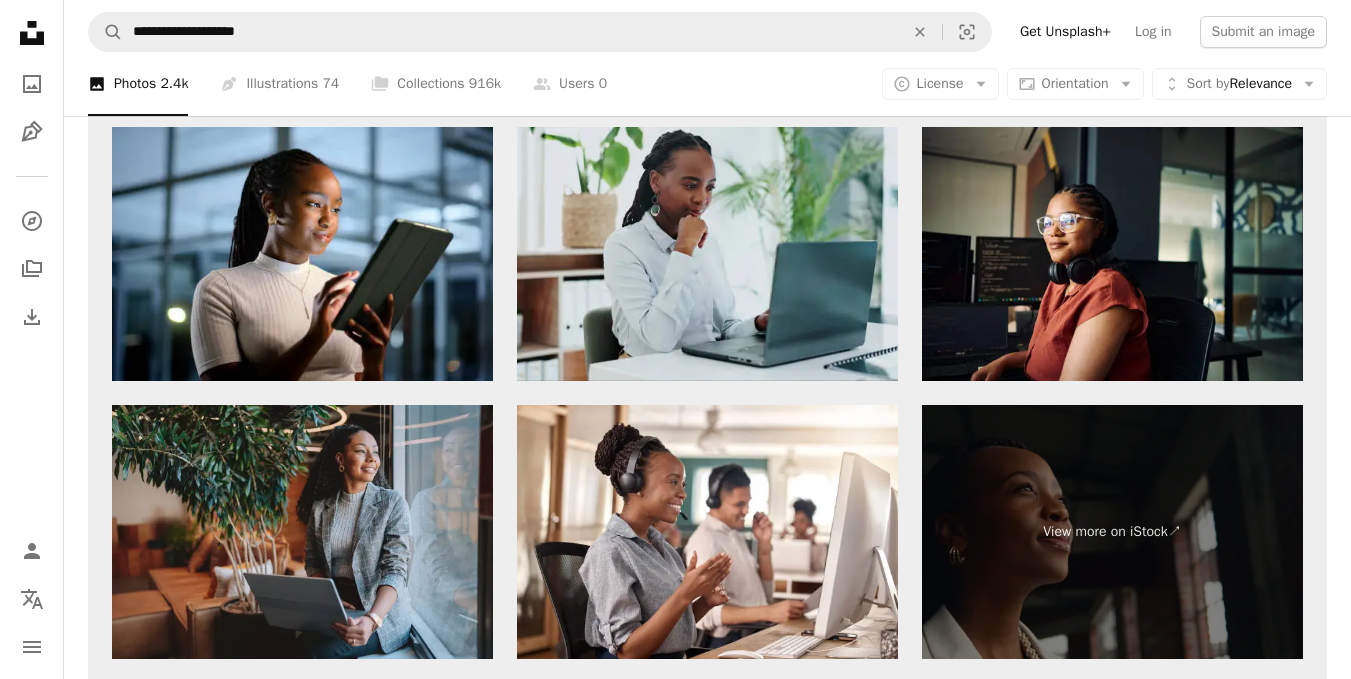 scroll, scrollTop: 3174, scrollLeft: 0, axis: vertical 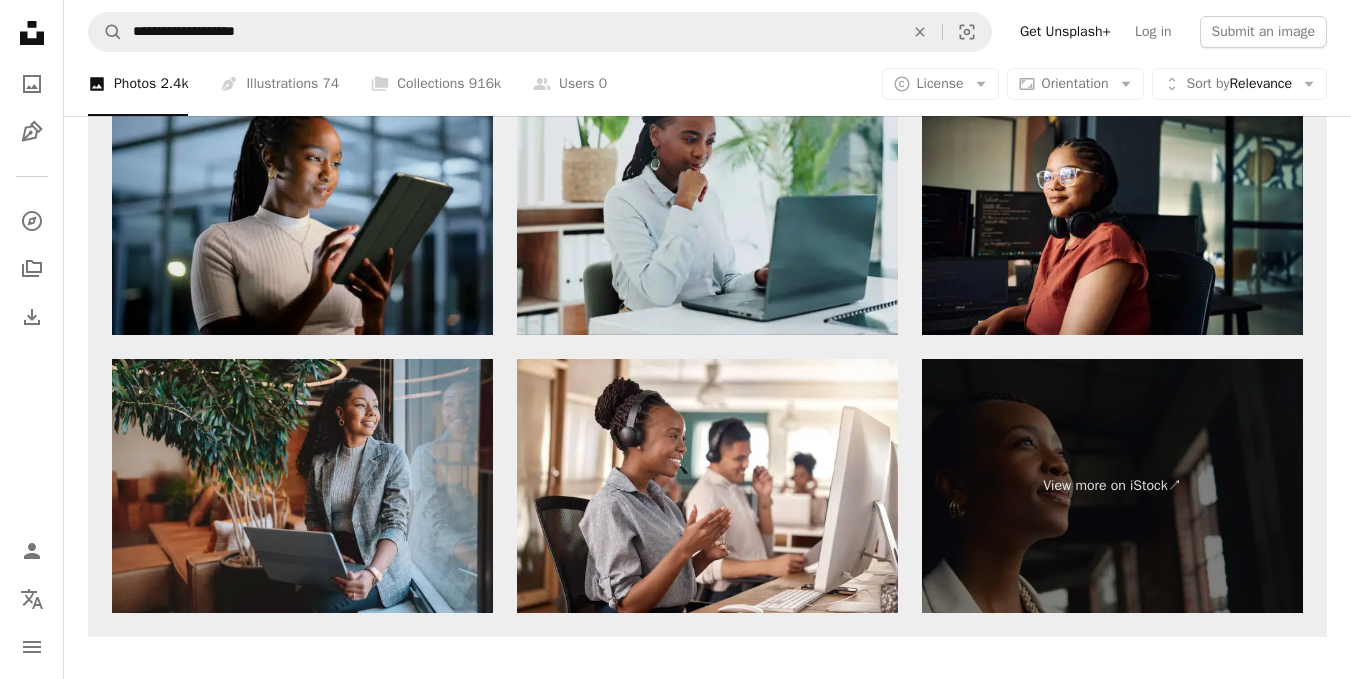 click at bounding box center (302, 208) 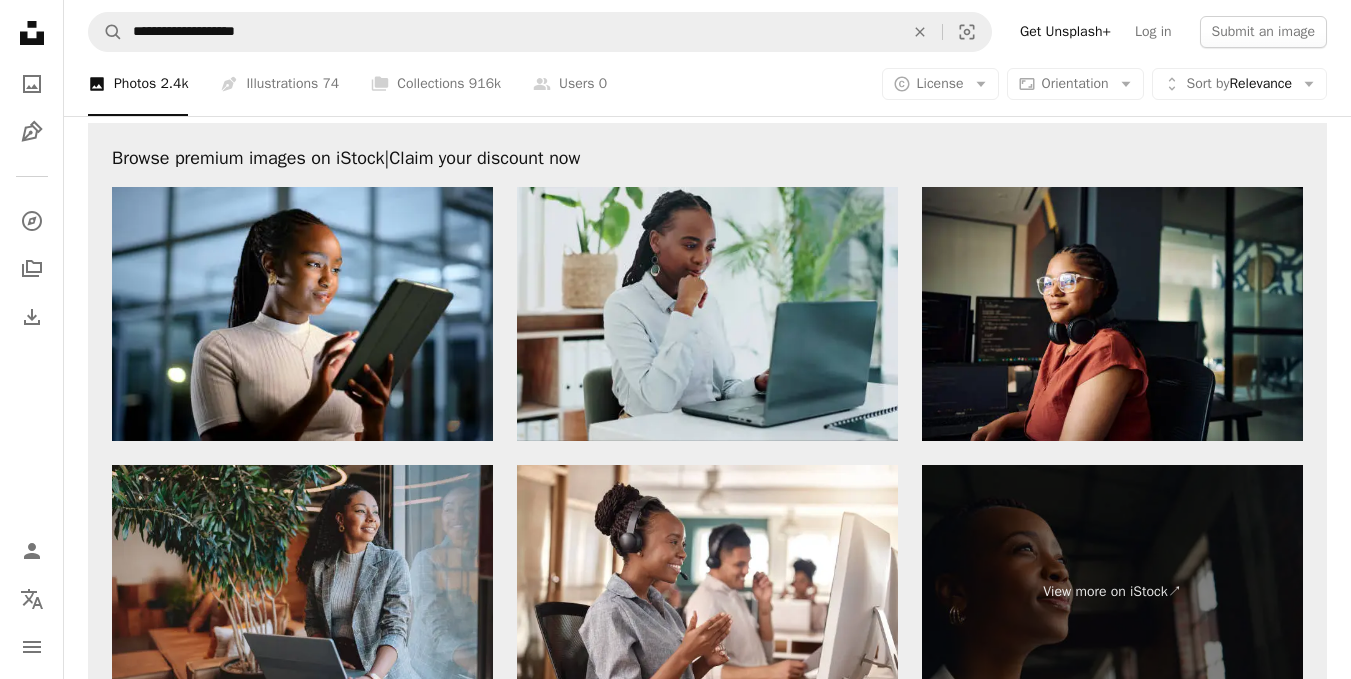 scroll, scrollTop: 3160, scrollLeft: 0, axis: vertical 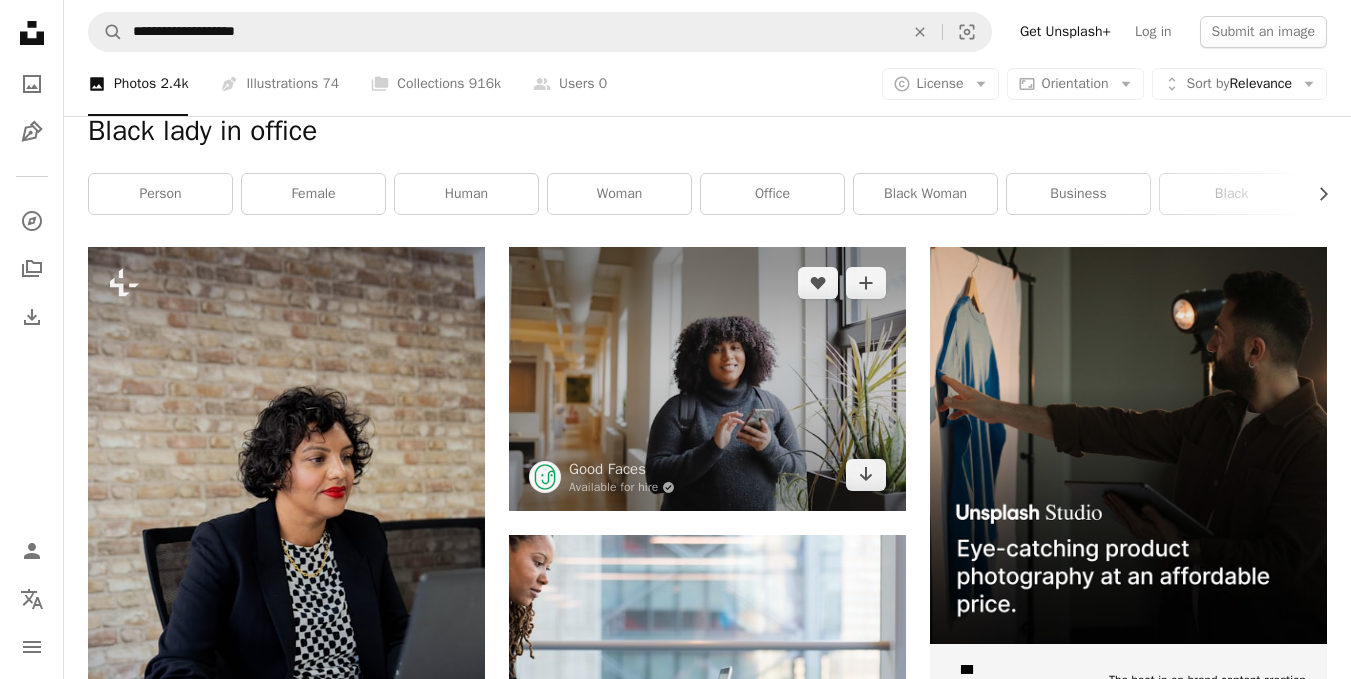 click at bounding box center (707, 379) 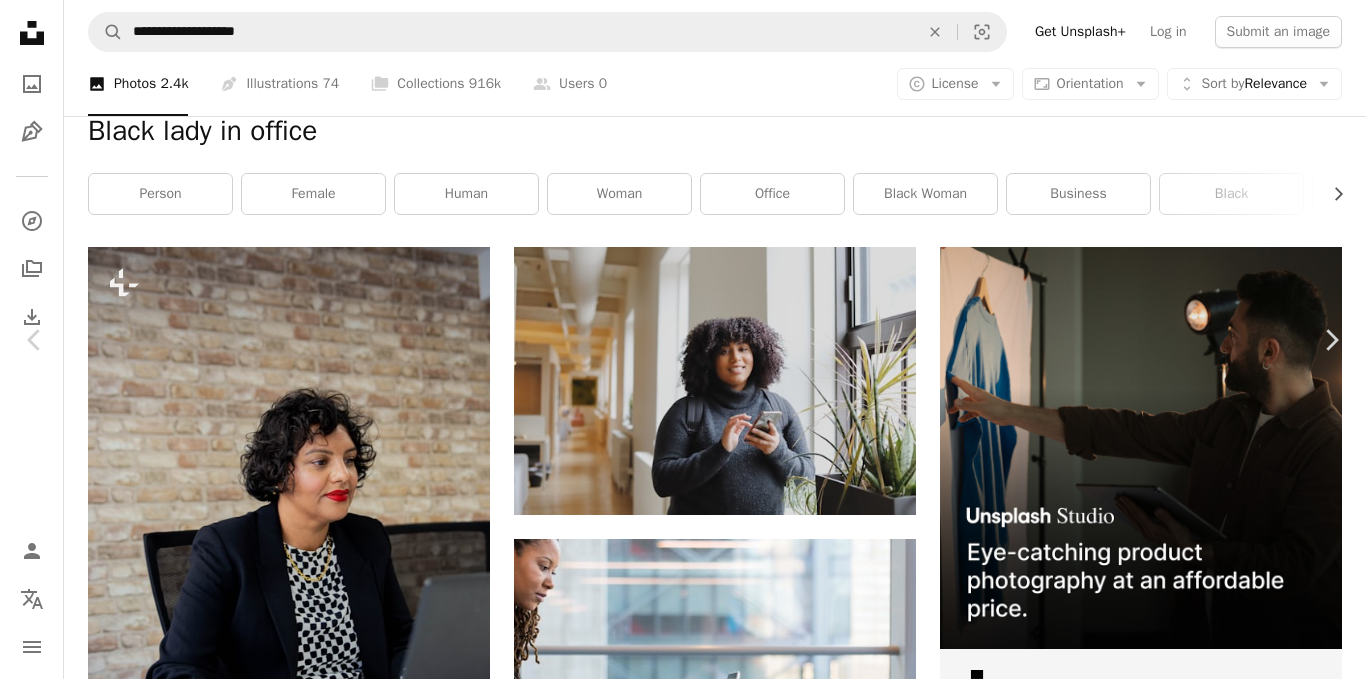 scroll, scrollTop: 2628, scrollLeft: 0, axis: vertical 